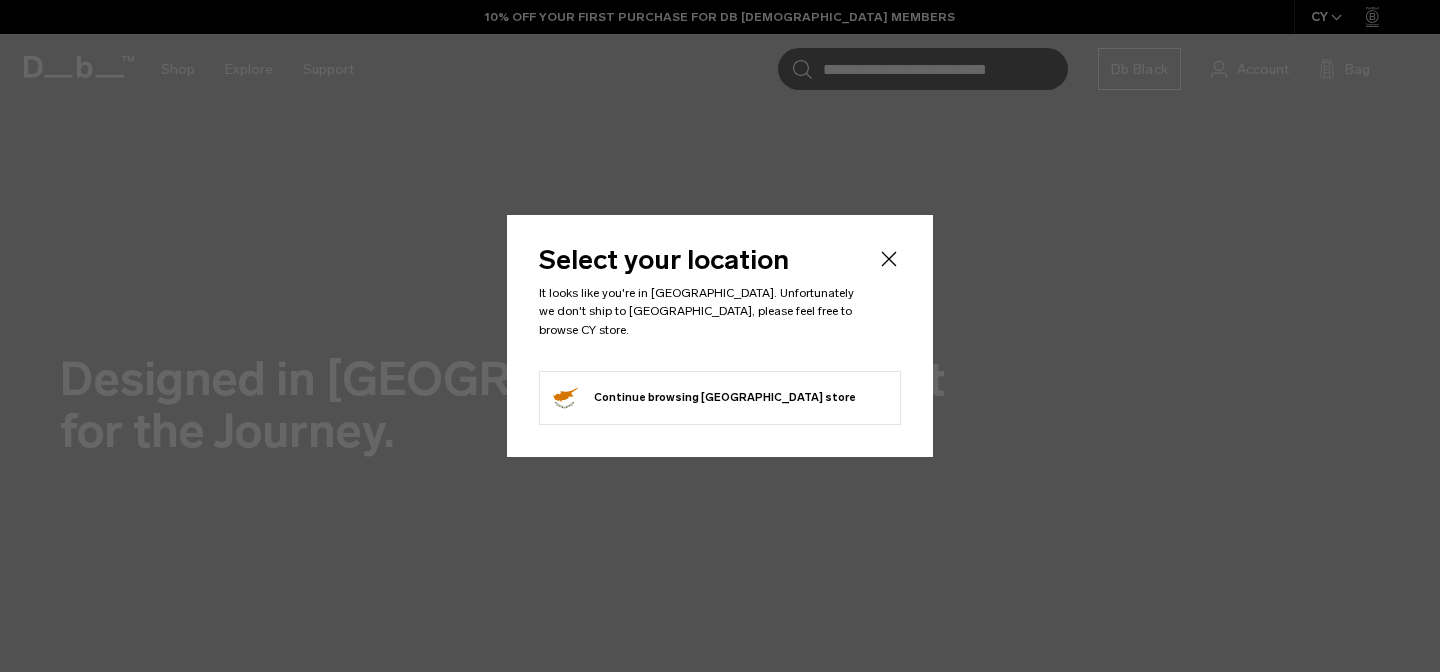 scroll, scrollTop: 0, scrollLeft: 0, axis: both 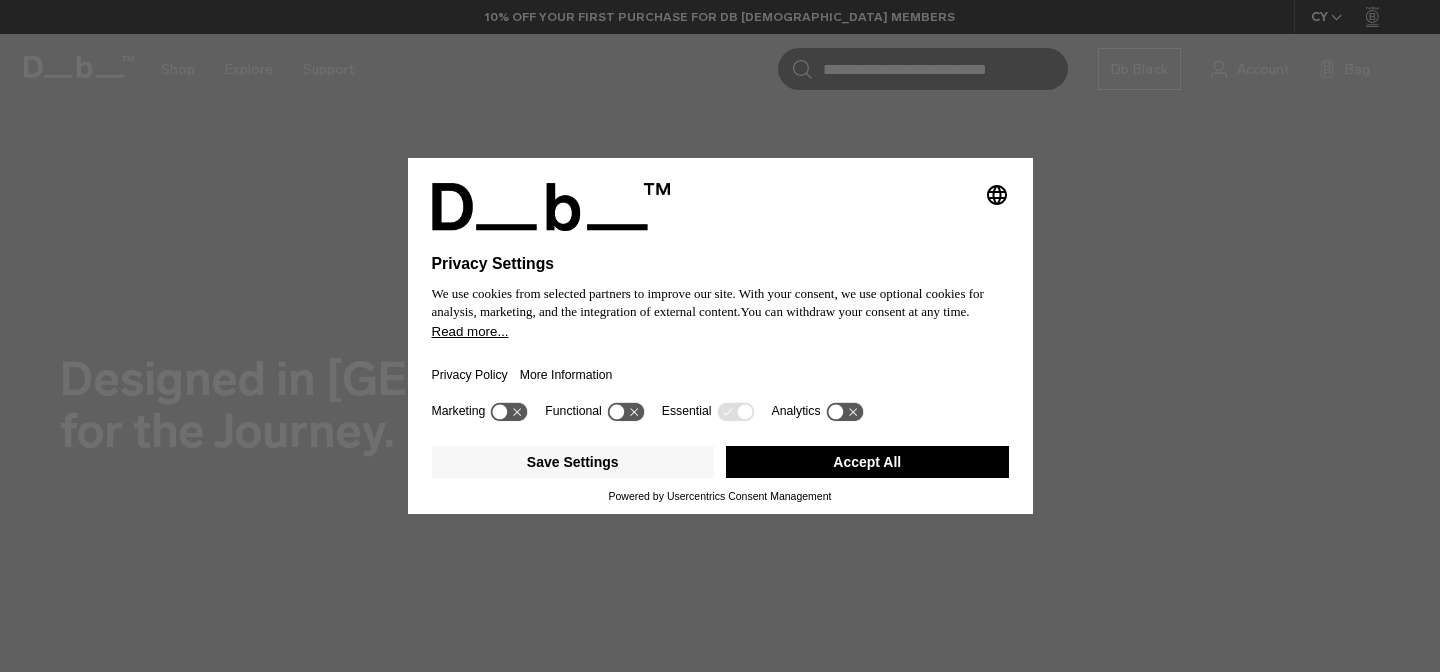 click 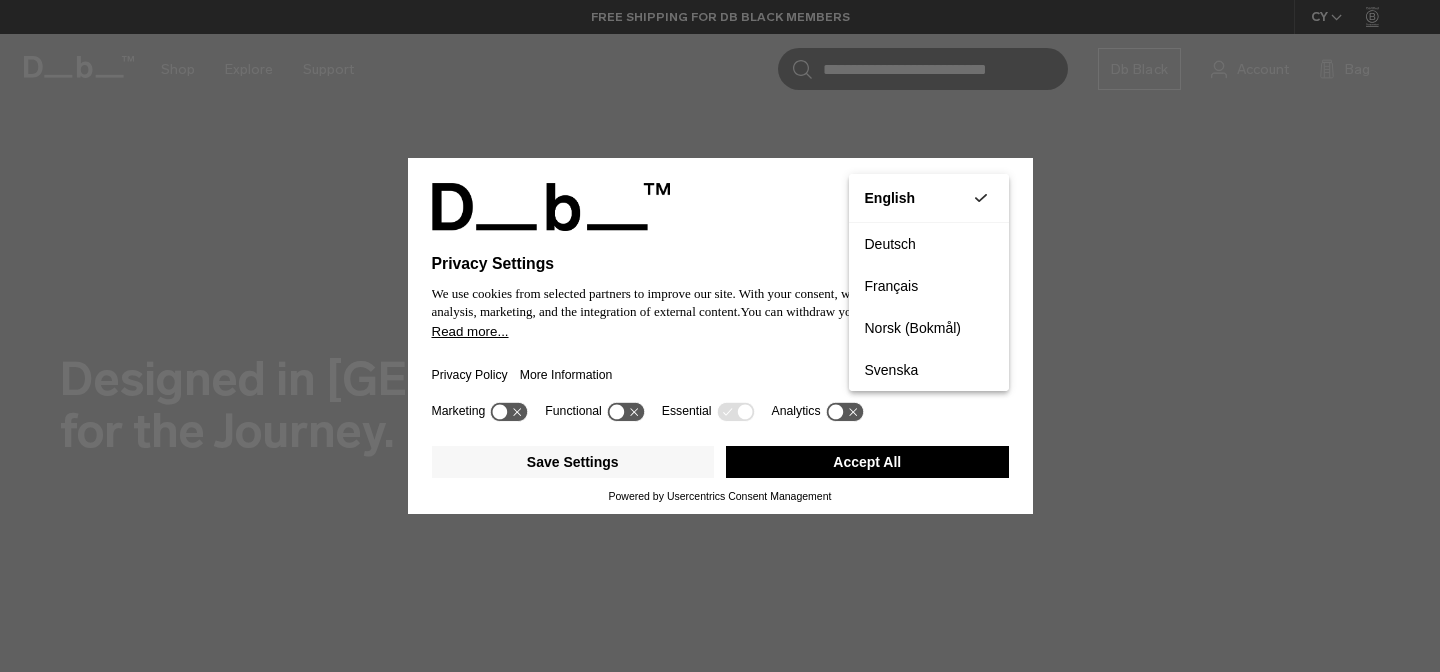 click on "Privacy Settings We use cookies from selected partners to improve our site. With your consent, we use optional cookies for analysis, marketing, and the integration of external content.  You can withdraw your consent at any time. Read more... Privacy Policy More Information Marketing Functional Essential Analytics Save Settings Accept All Powered by   Usercentrics Consent Management" at bounding box center [720, 336] 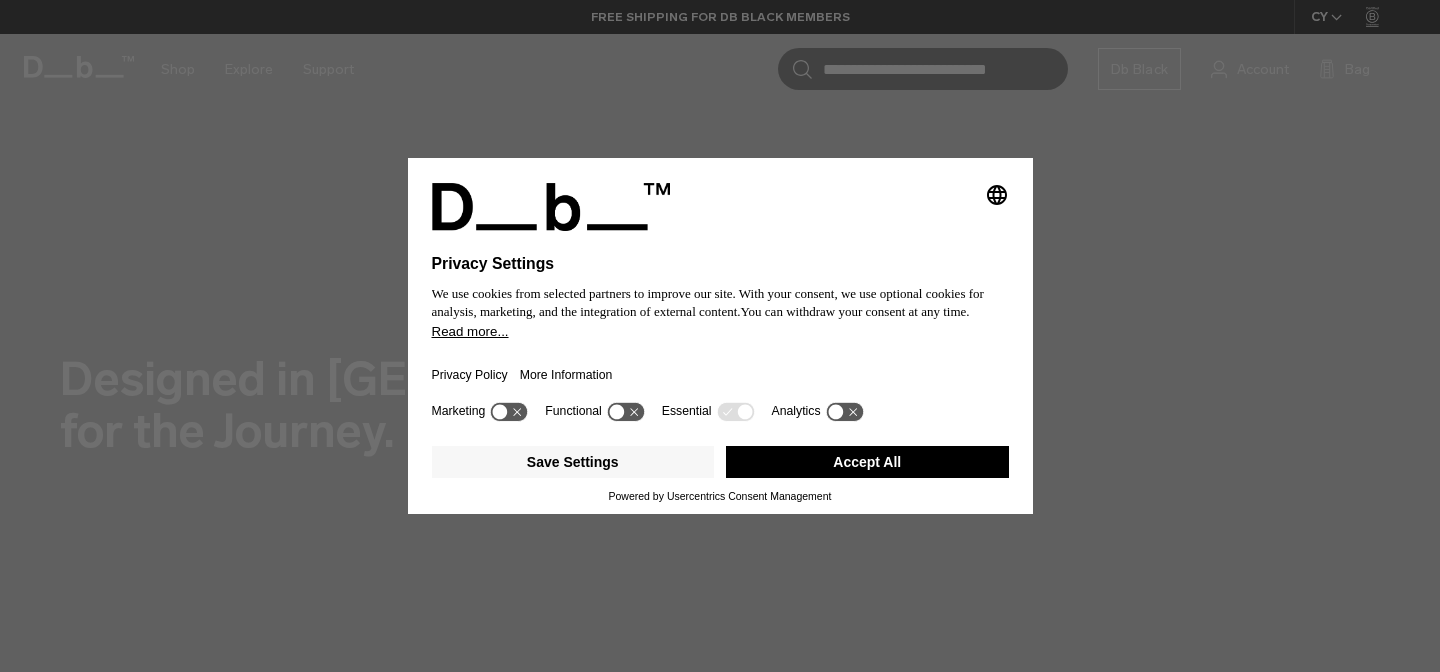 click on "Selecting an option will immediately change the language Privacy Settings We use cookies from selected partners to improve our site. With your consent, we use optional cookies for analysis, marketing, and the integration of external content.  You can withdraw your consent at any time. Read more... Privacy Policy More Information Marketing Functional Essential Analytics Save Settings Accept All Powered by   Usercentrics Consent Management" at bounding box center (720, 336) 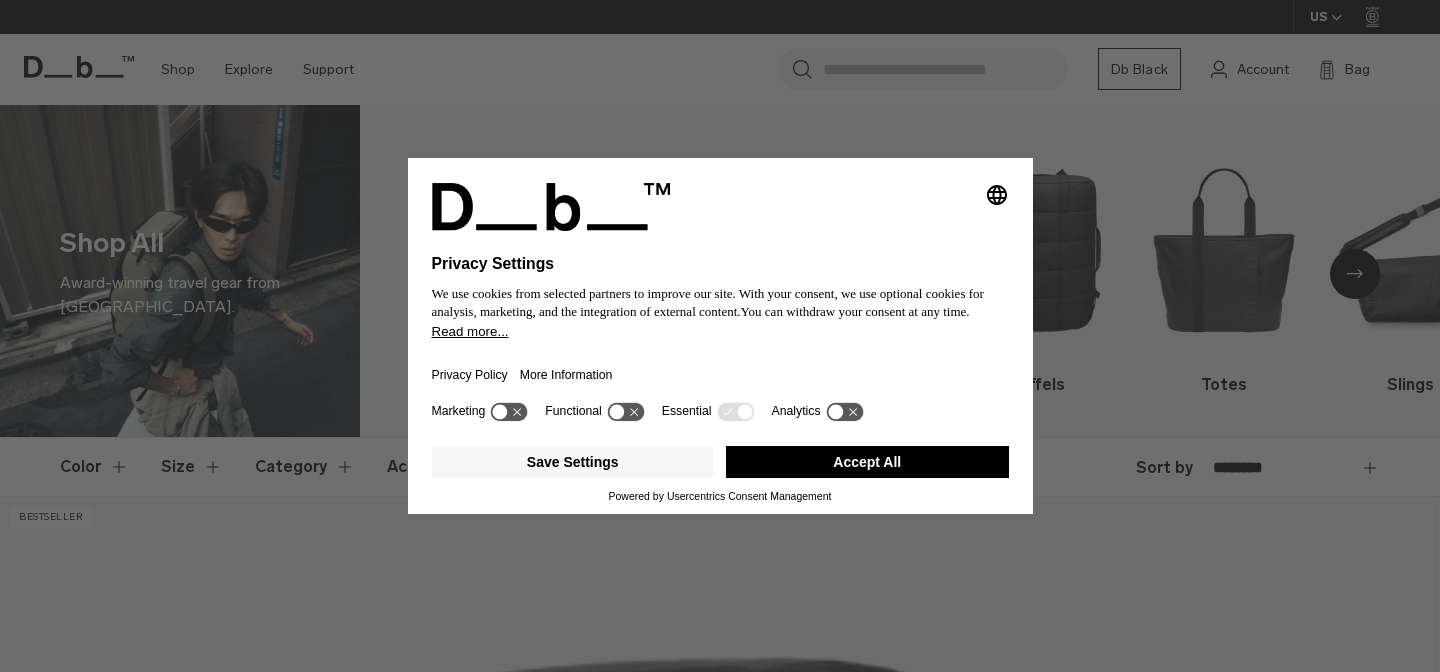scroll, scrollTop: 0, scrollLeft: 0, axis: both 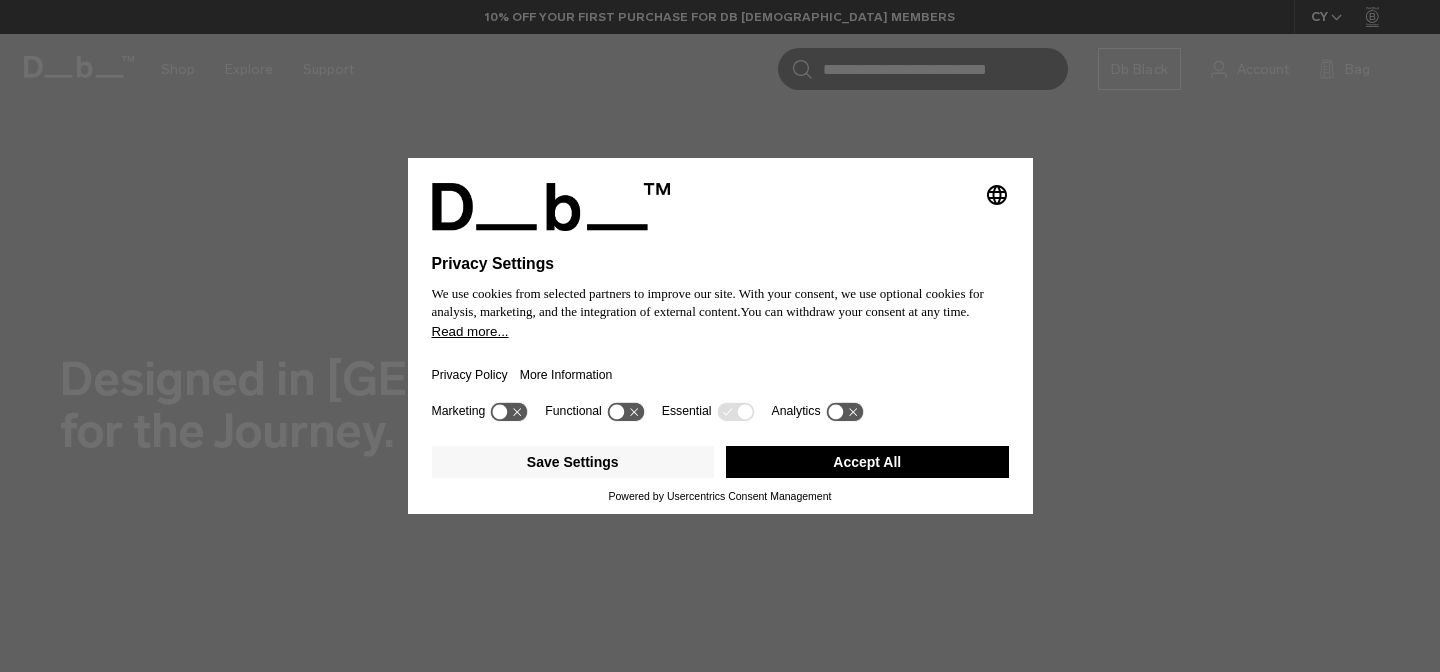 click 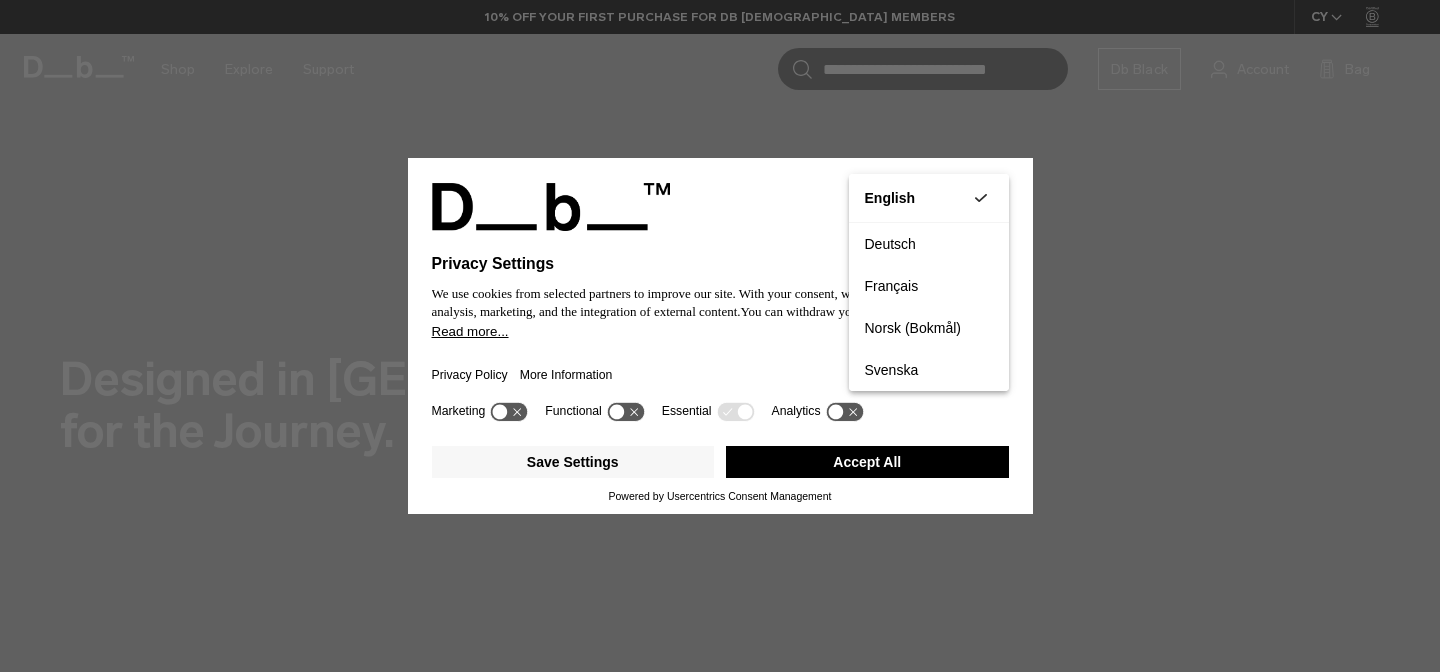click on "Privacy Settings We use cookies from selected partners to improve our site. With your consent, we use optional cookies for analysis, marketing, and the integration of external content.  You can withdraw your consent at any time. Read more... Privacy Policy More Information Marketing Functional Essential Analytics Save Settings Accept All Powered by   Usercentrics Consent Management" at bounding box center [720, 336] 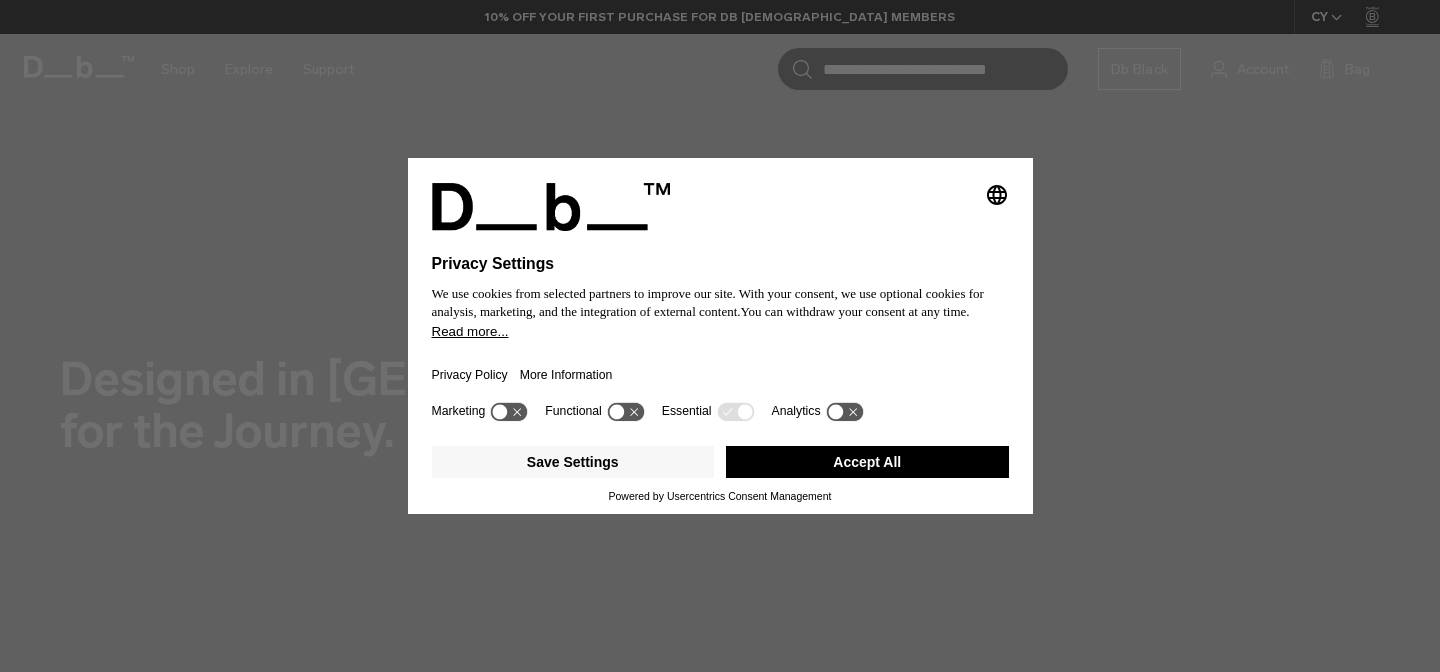 click on "Accept All" at bounding box center [867, 462] 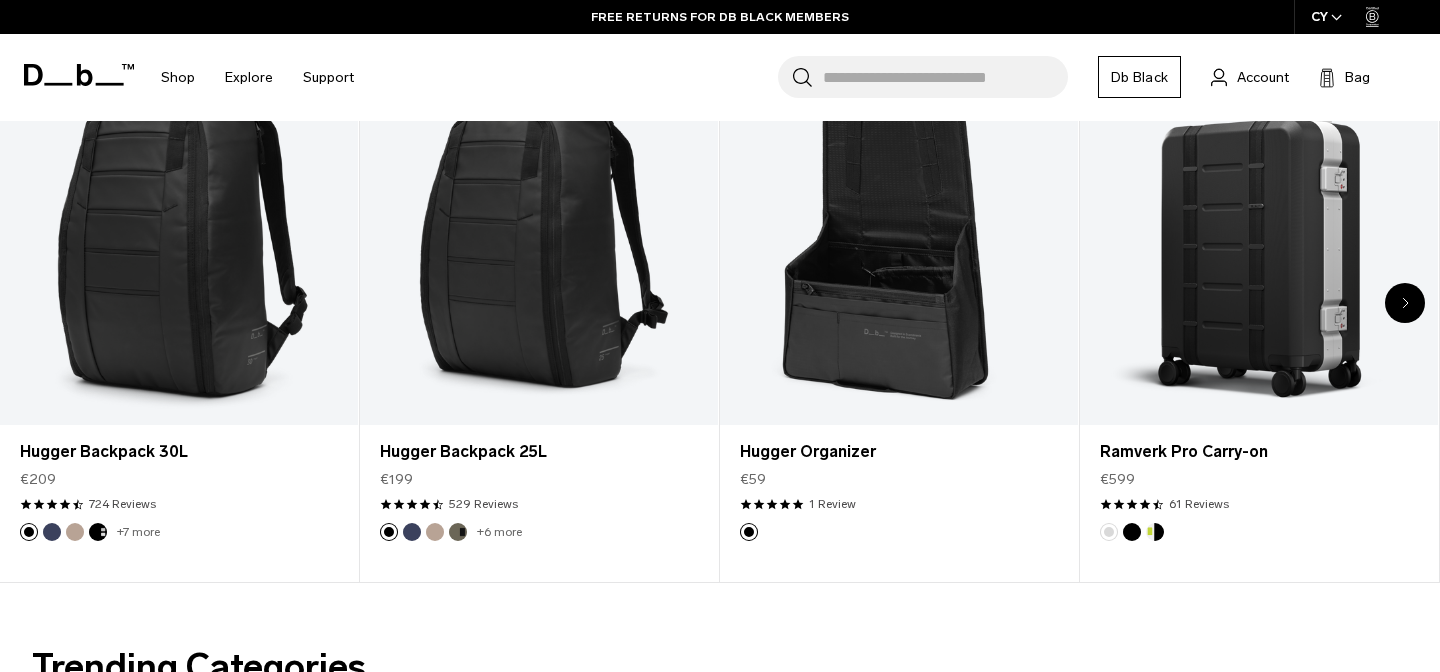 scroll, scrollTop: 727, scrollLeft: 0, axis: vertical 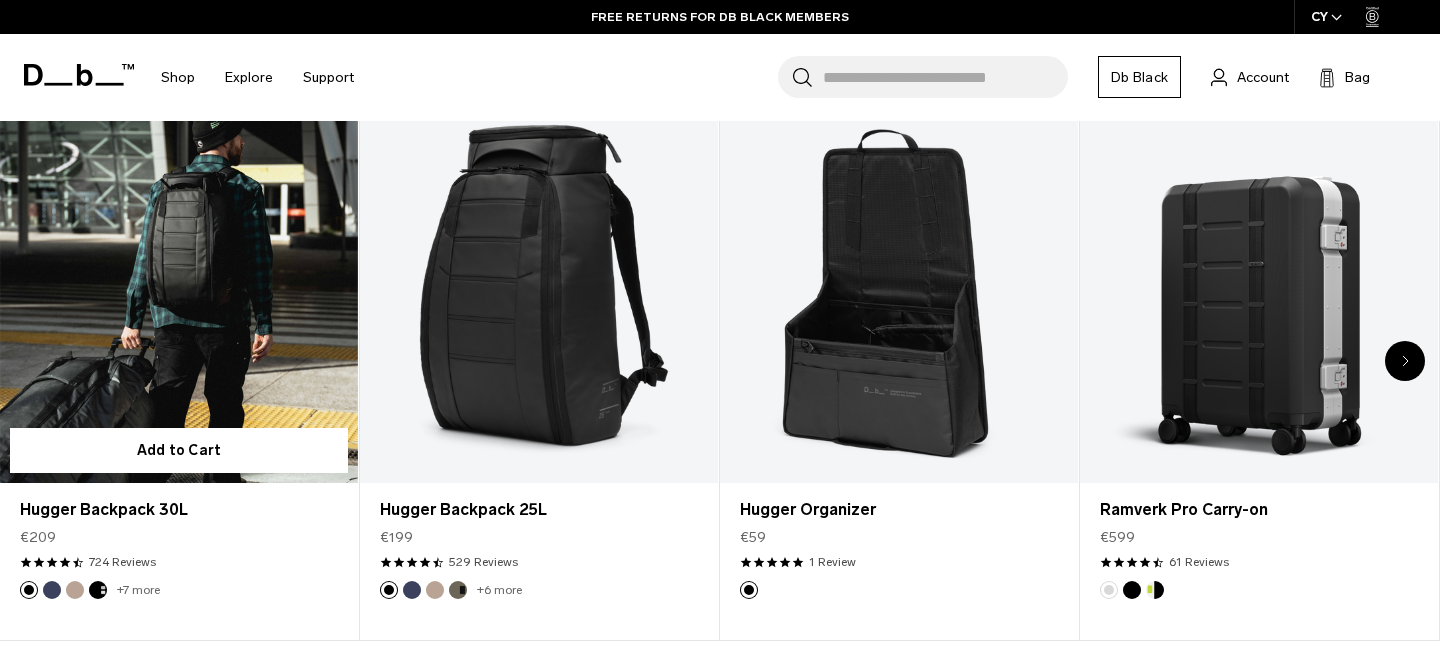 click at bounding box center [179, 284] 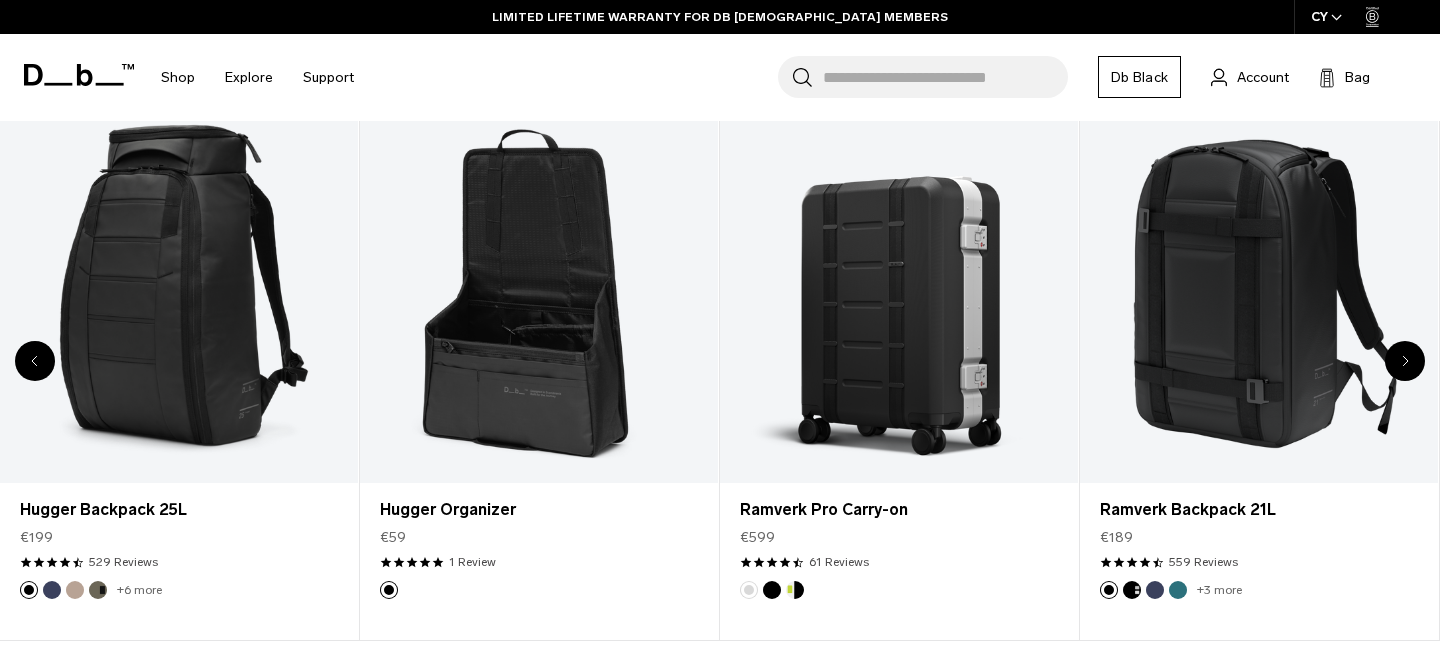 click at bounding box center [35, 361] 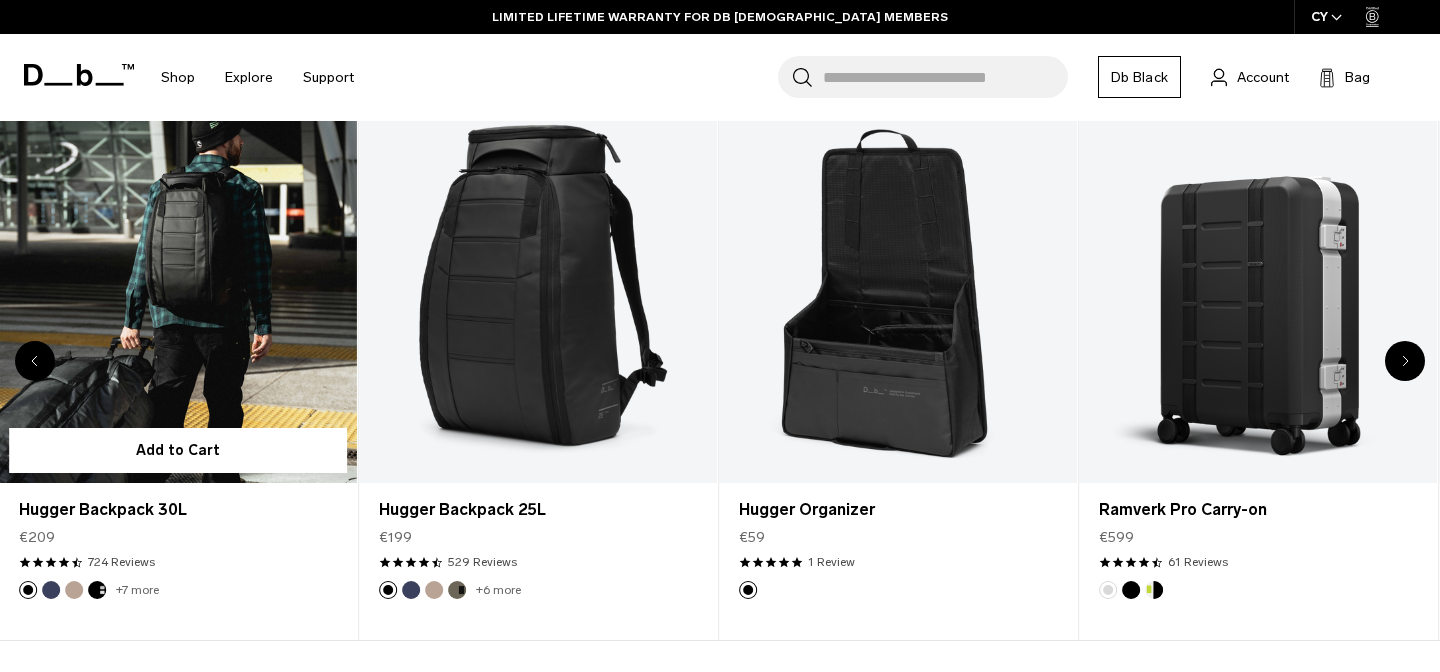 click at bounding box center (178, 284) 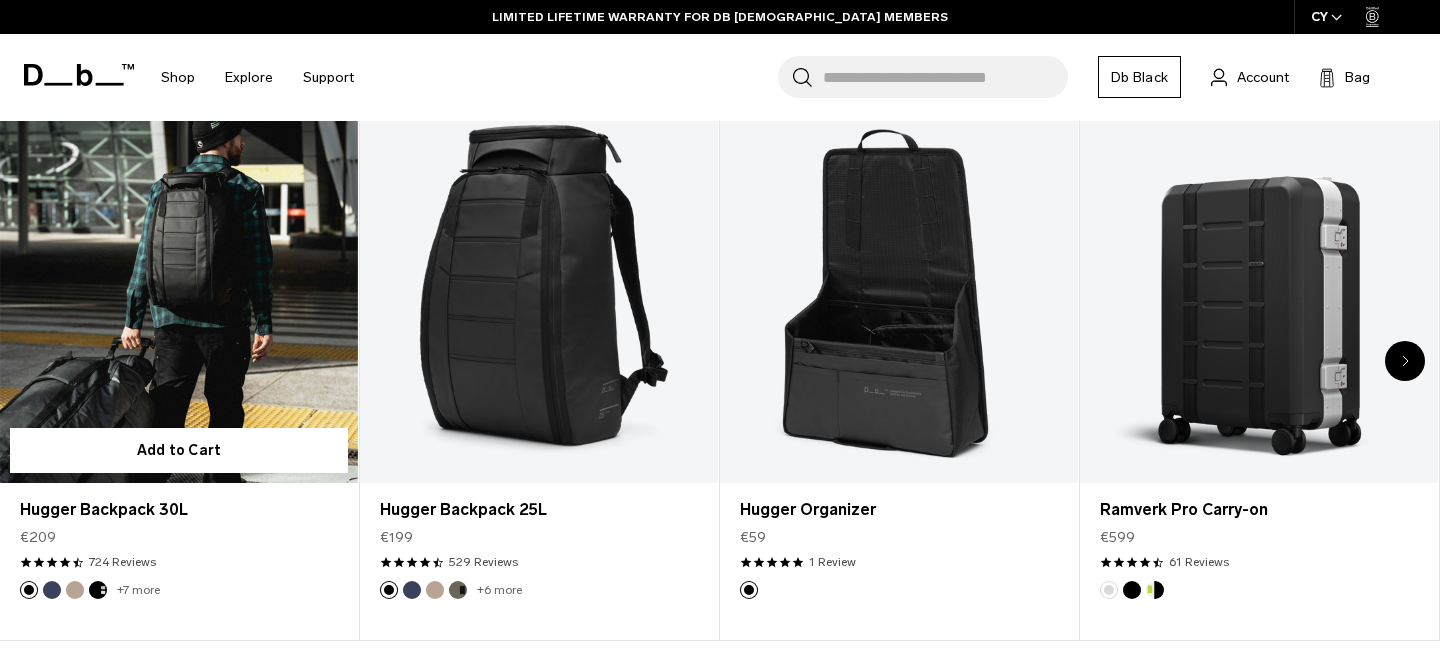 click at bounding box center [179, 284] 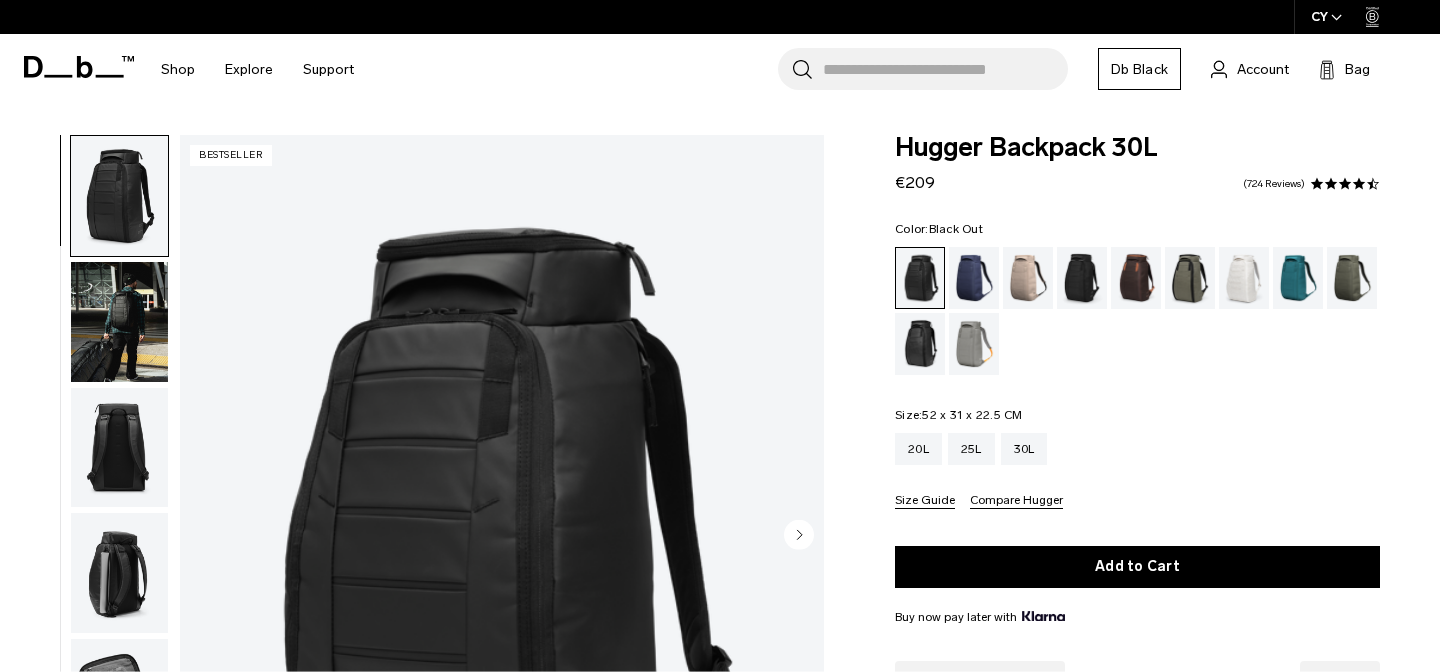 scroll, scrollTop: 0, scrollLeft: 0, axis: both 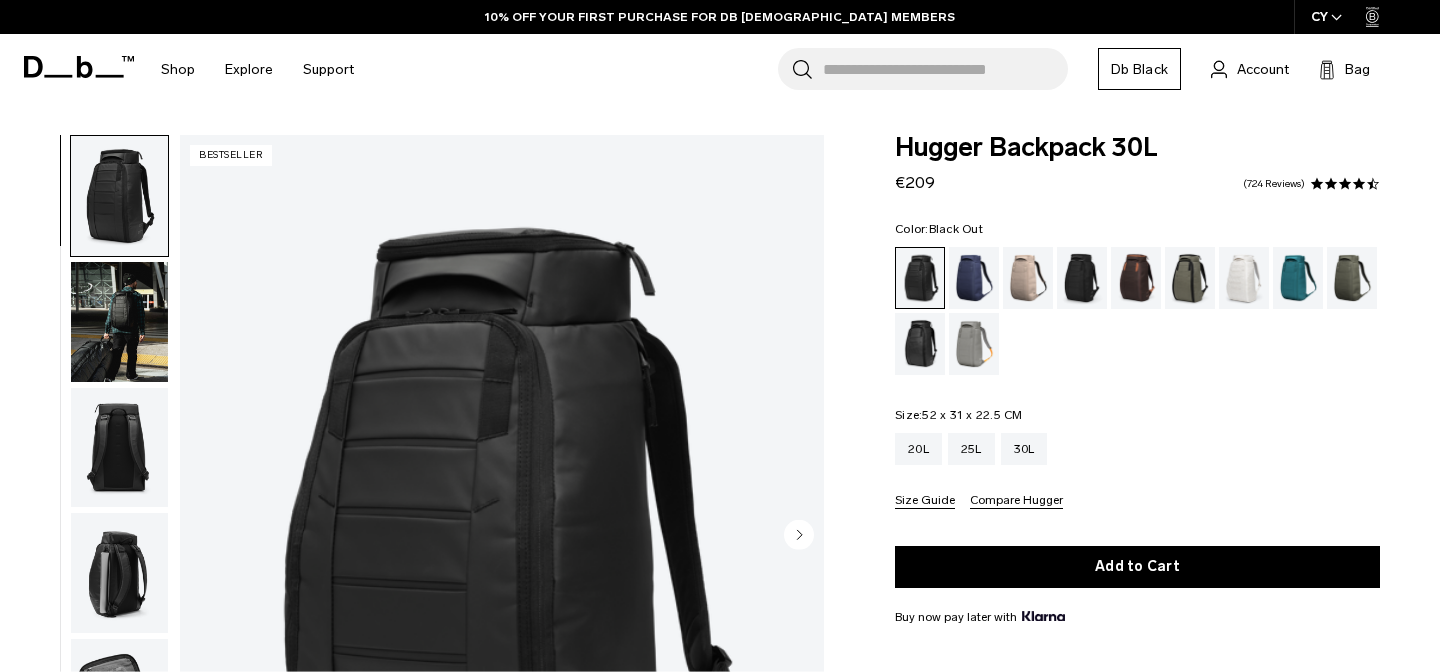 click at bounding box center (119, 322) 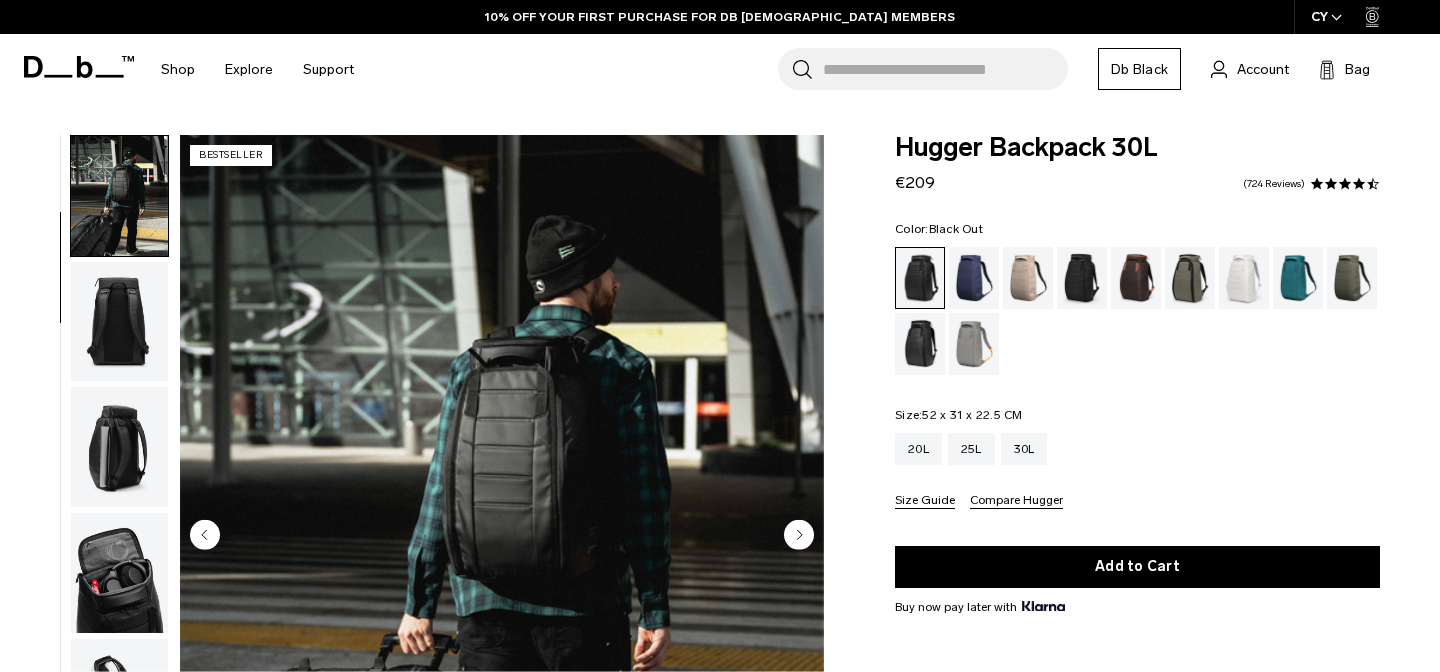 click at bounding box center [119, 322] 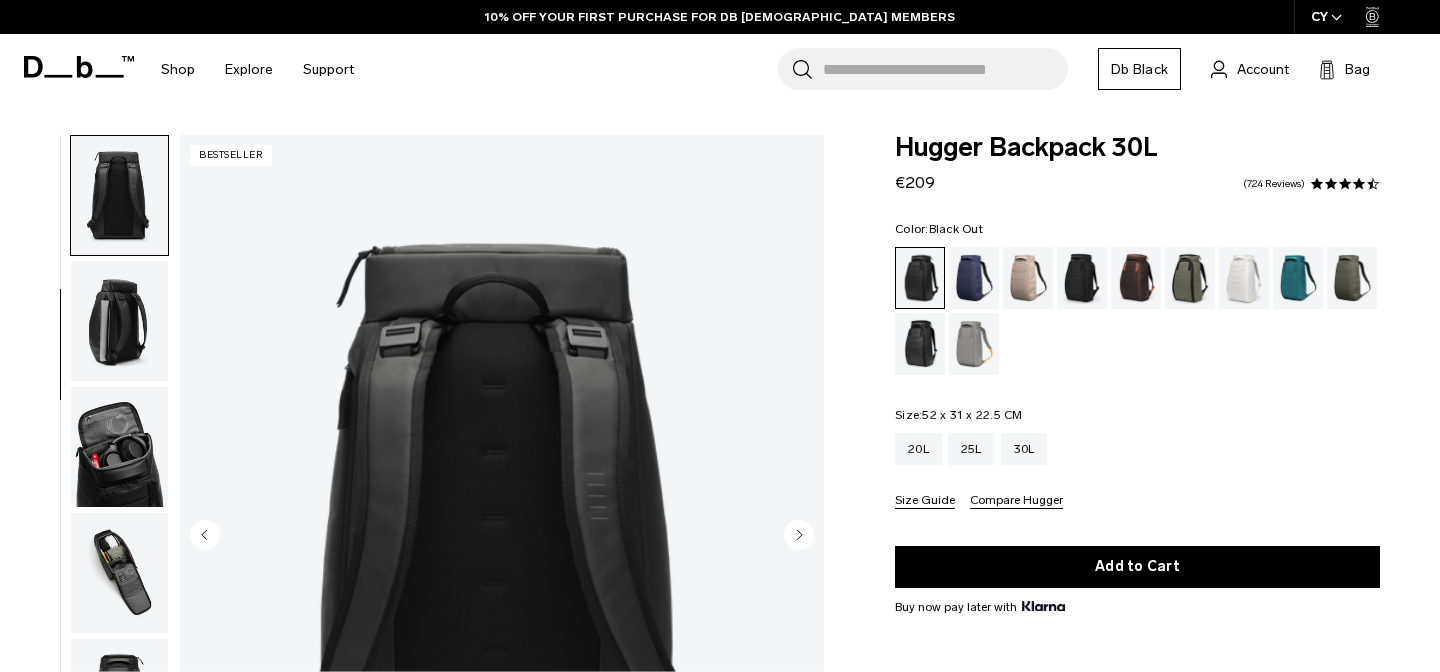 click at bounding box center [119, 321] 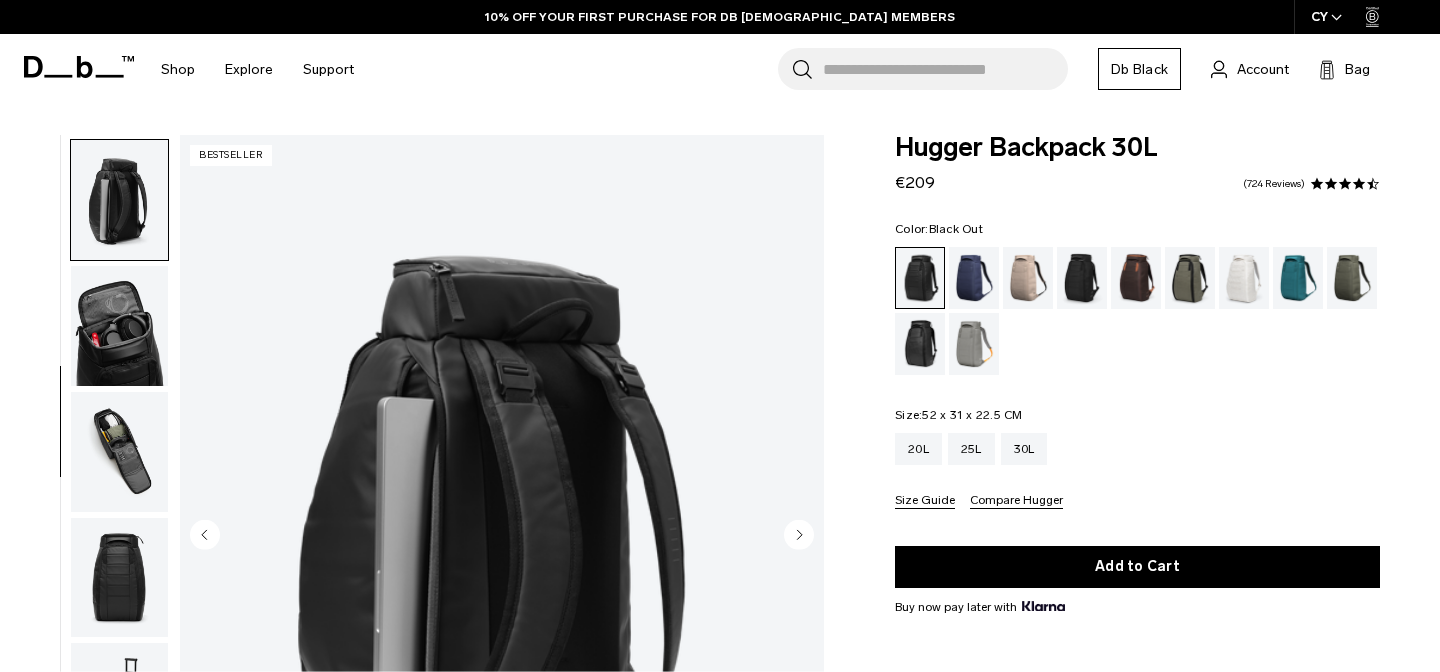 scroll, scrollTop: 377, scrollLeft: 0, axis: vertical 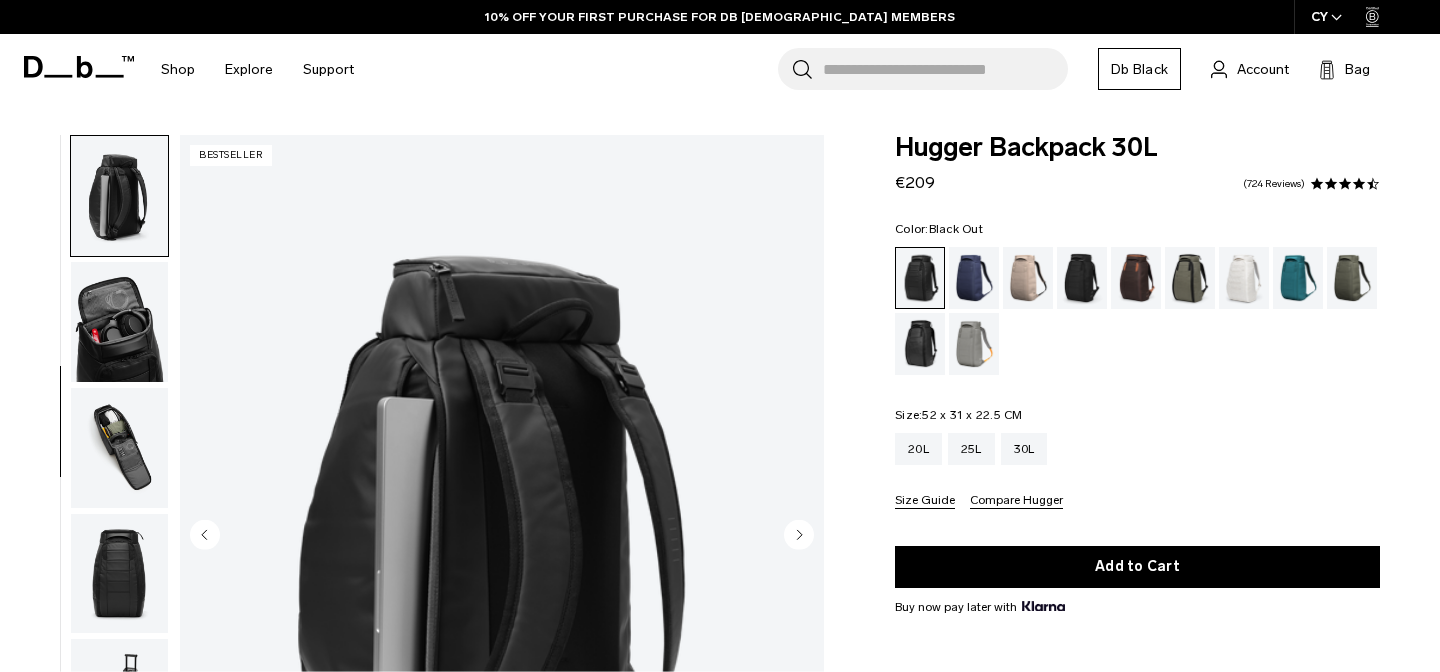 click at bounding box center [119, 322] 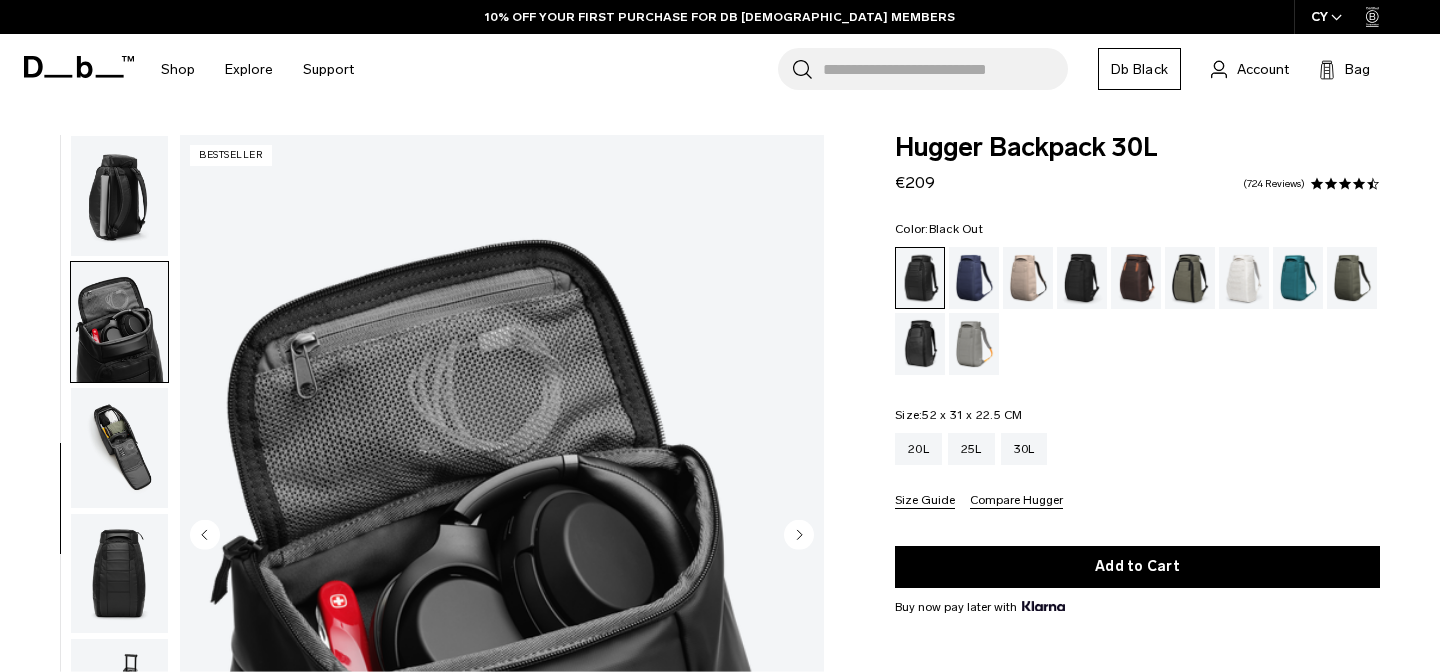 scroll, scrollTop: 450, scrollLeft: 0, axis: vertical 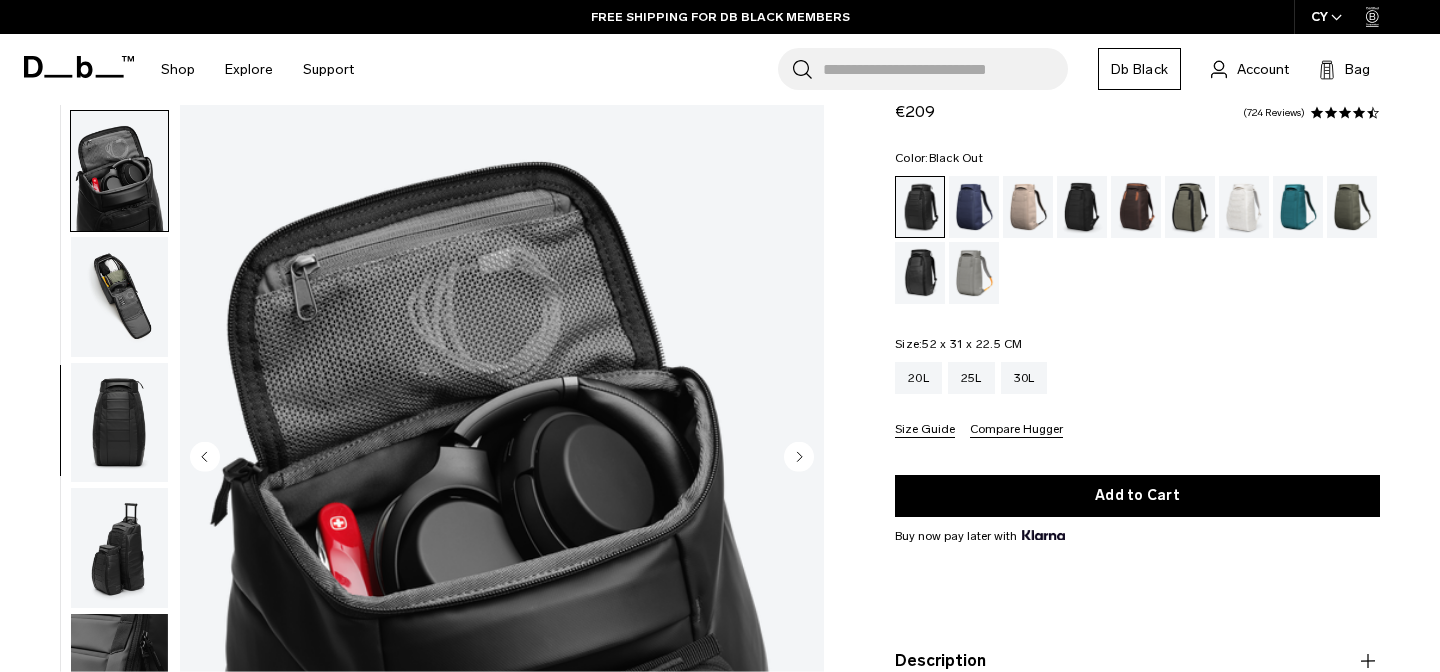 click at bounding box center [119, 297] 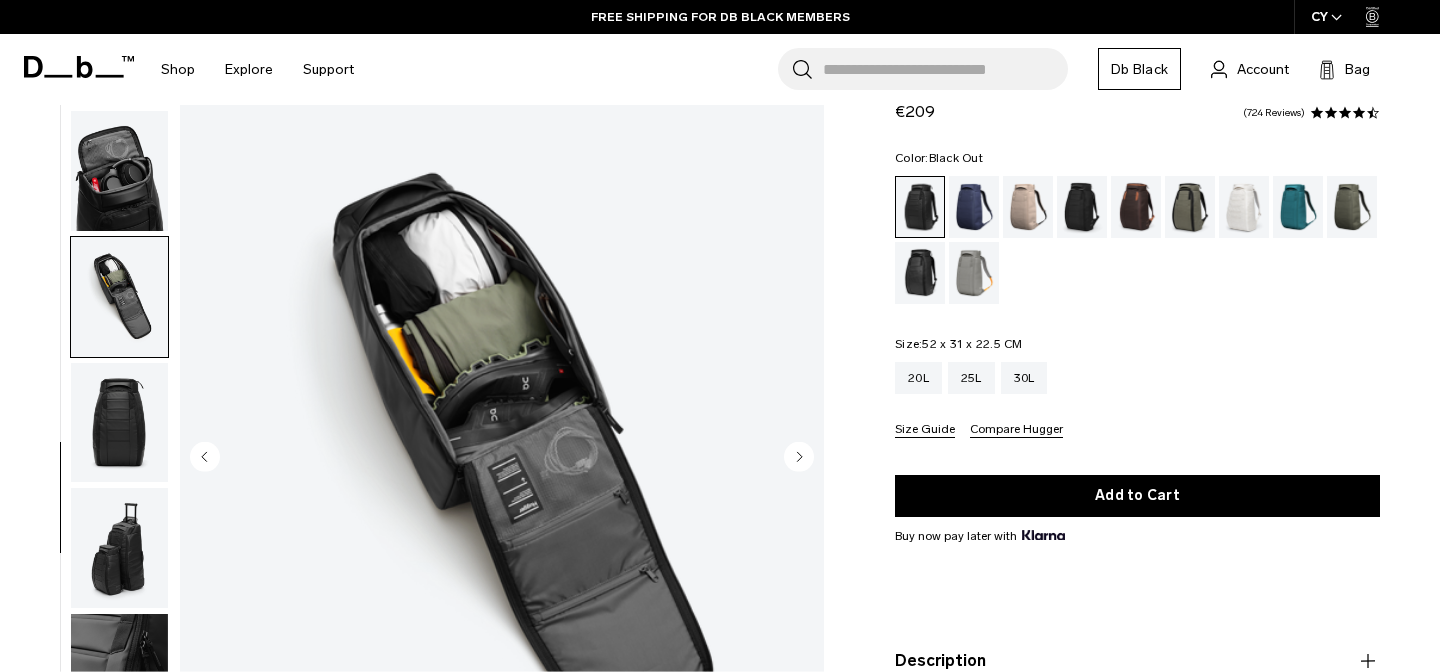 click at bounding box center [119, 423] 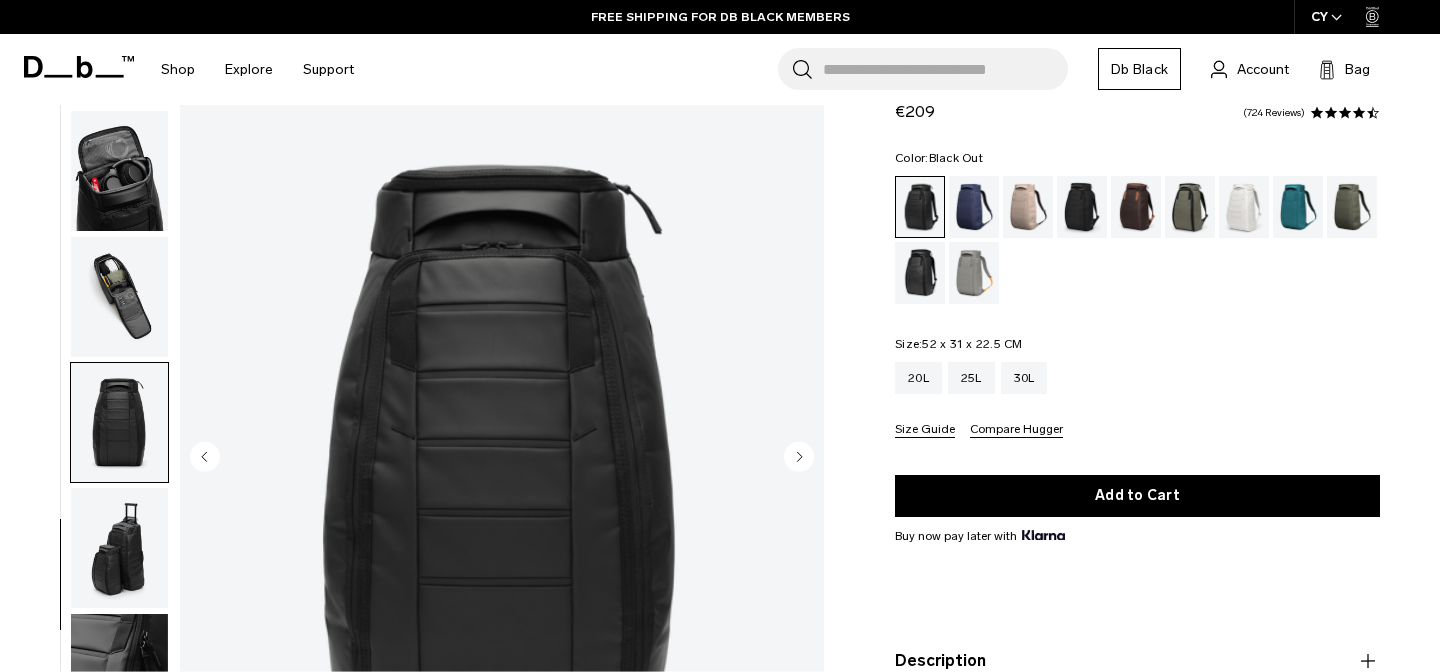 click at bounding box center [119, 548] 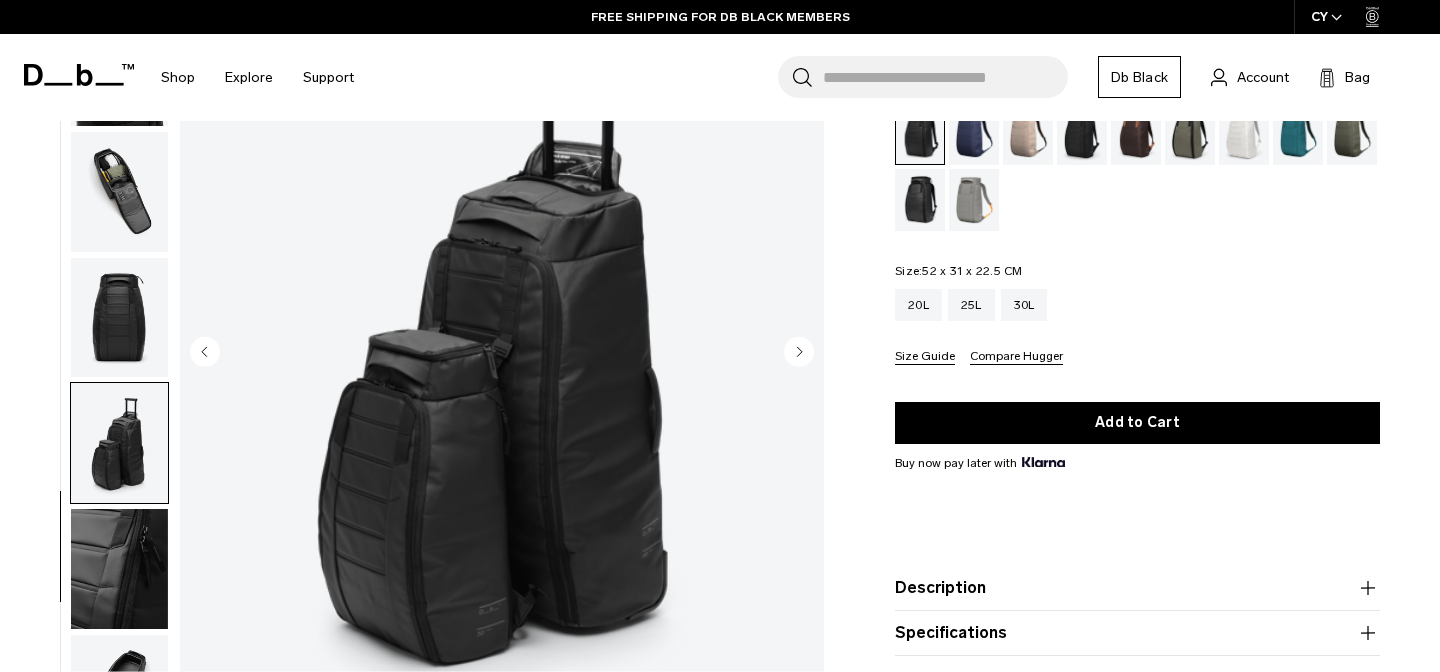 click at bounding box center (119, 569) 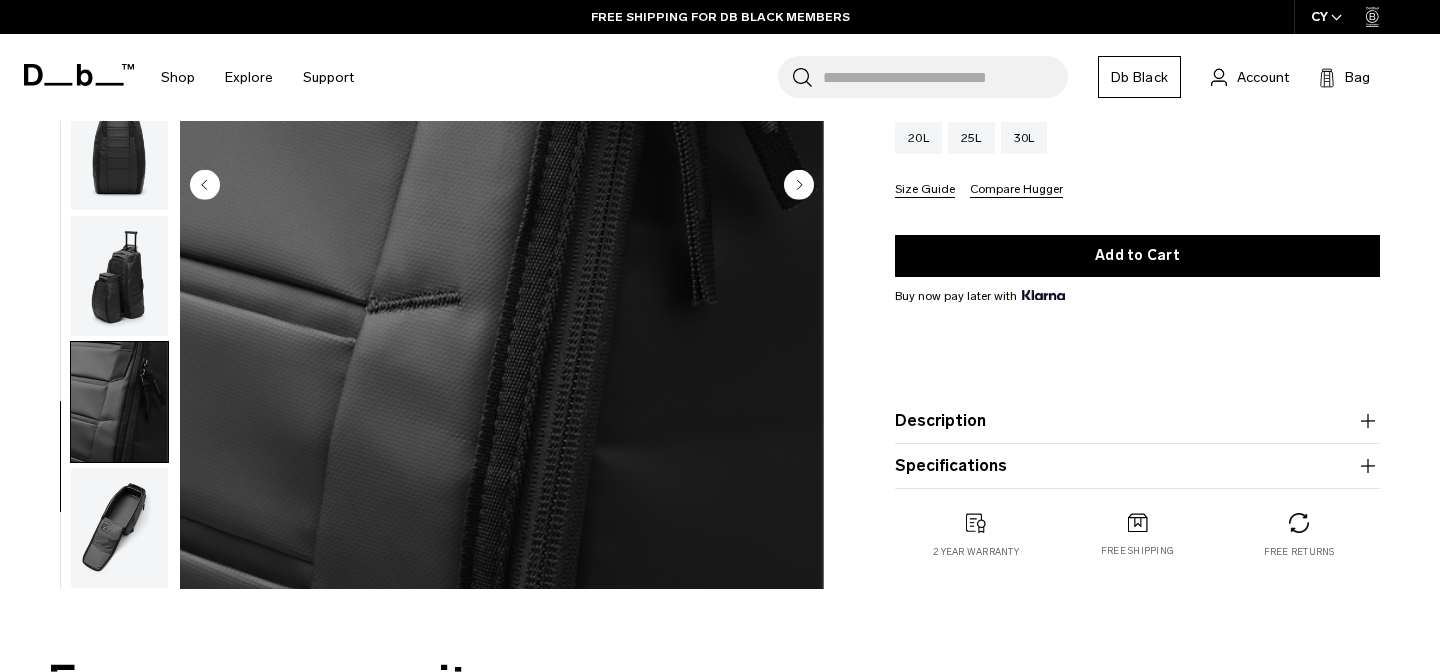 click at bounding box center (119, 528) 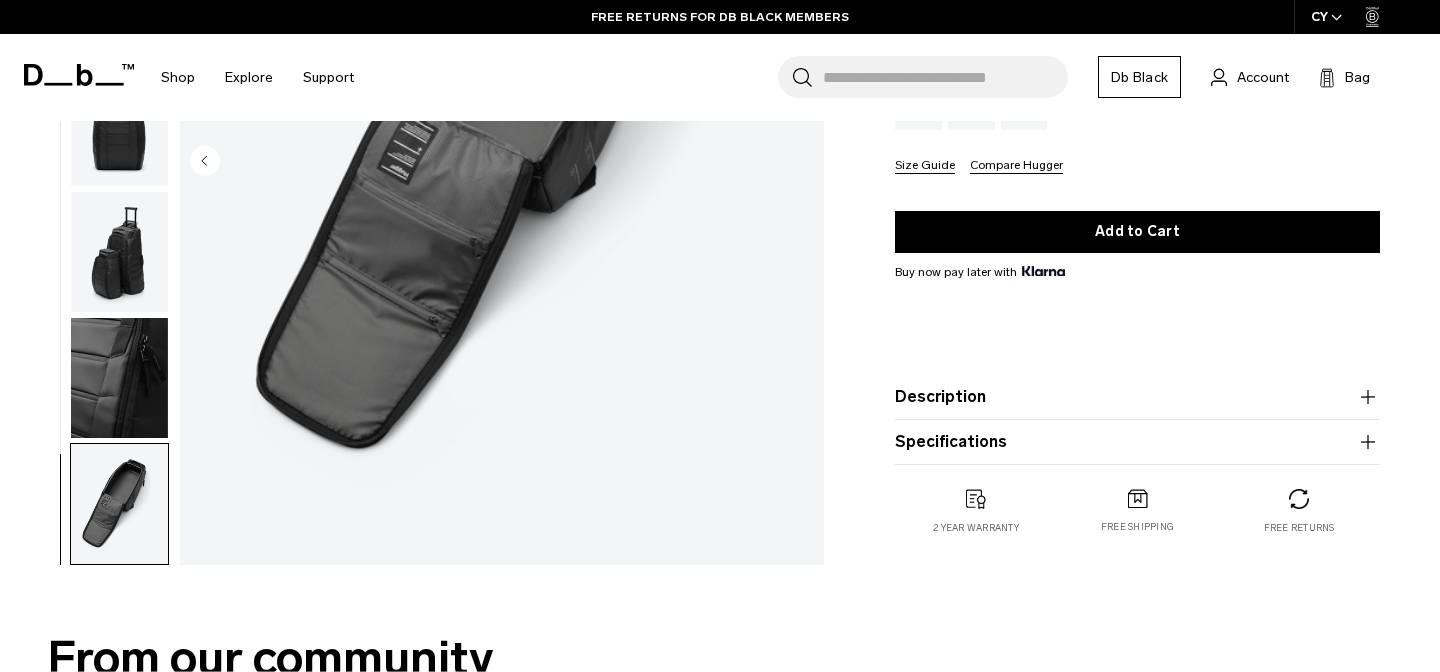scroll, scrollTop: 0, scrollLeft: 0, axis: both 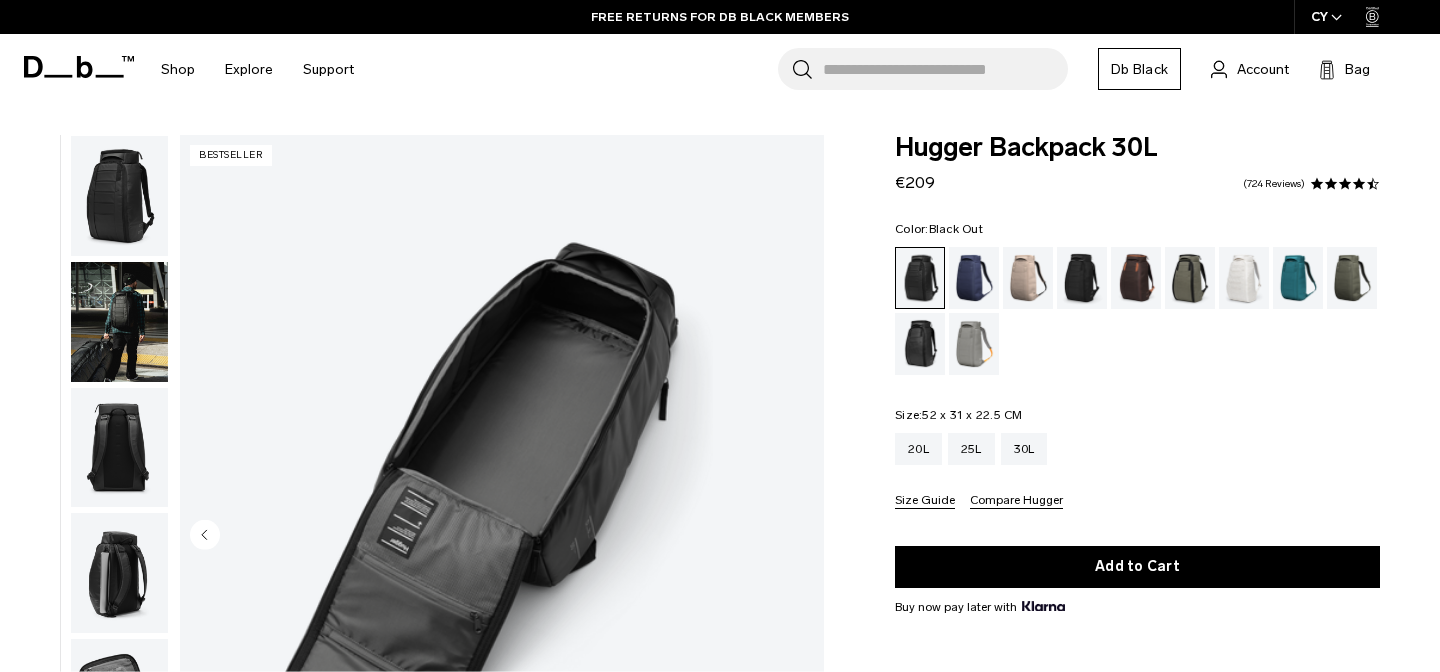 click at bounding box center (119, 196) 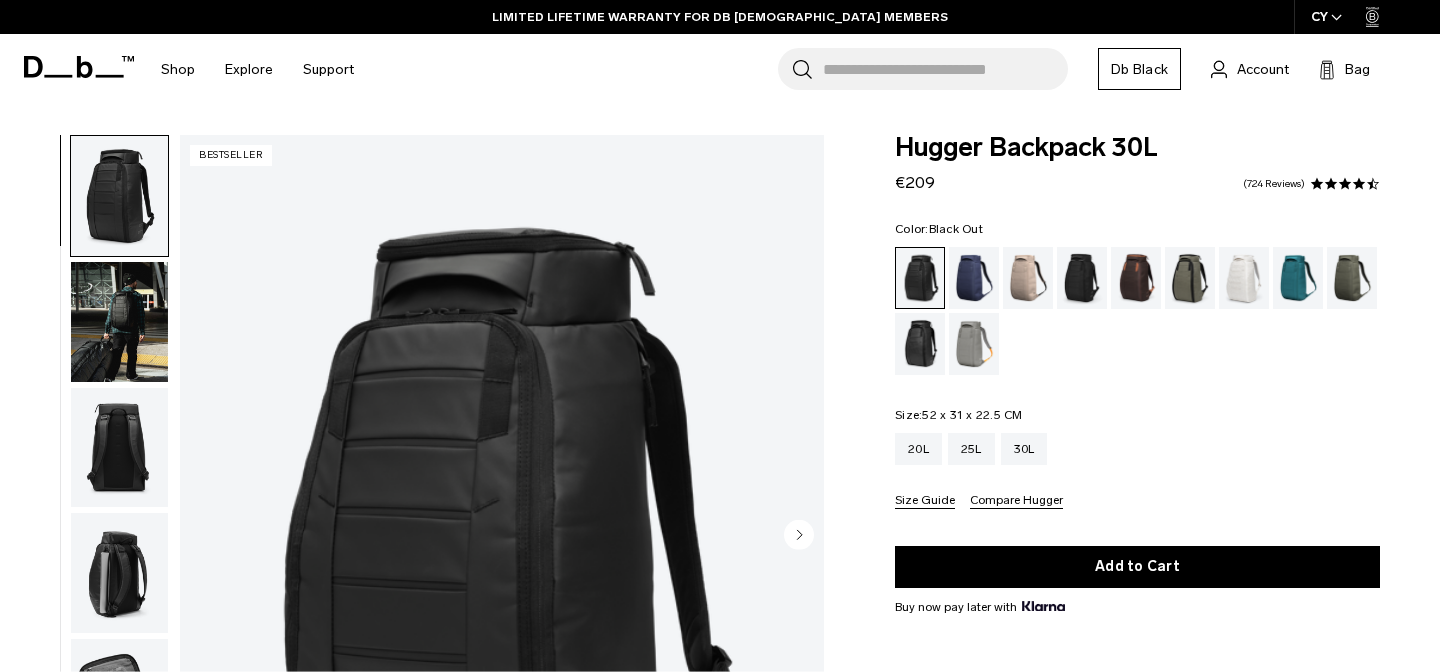 click on "Color:
Black Out
Out of stock
Size:
52 x 31 x 22.5 CM
Out of stock
20L
25L
30L" at bounding box center (1137, 366) 